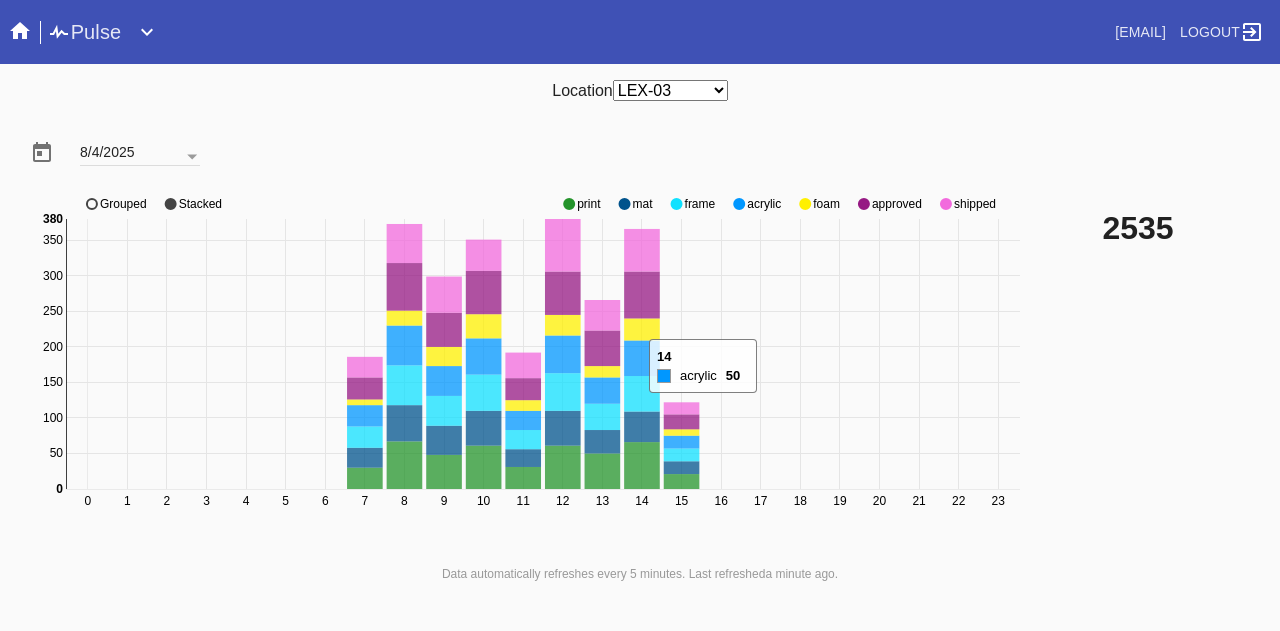 select on "number:31" 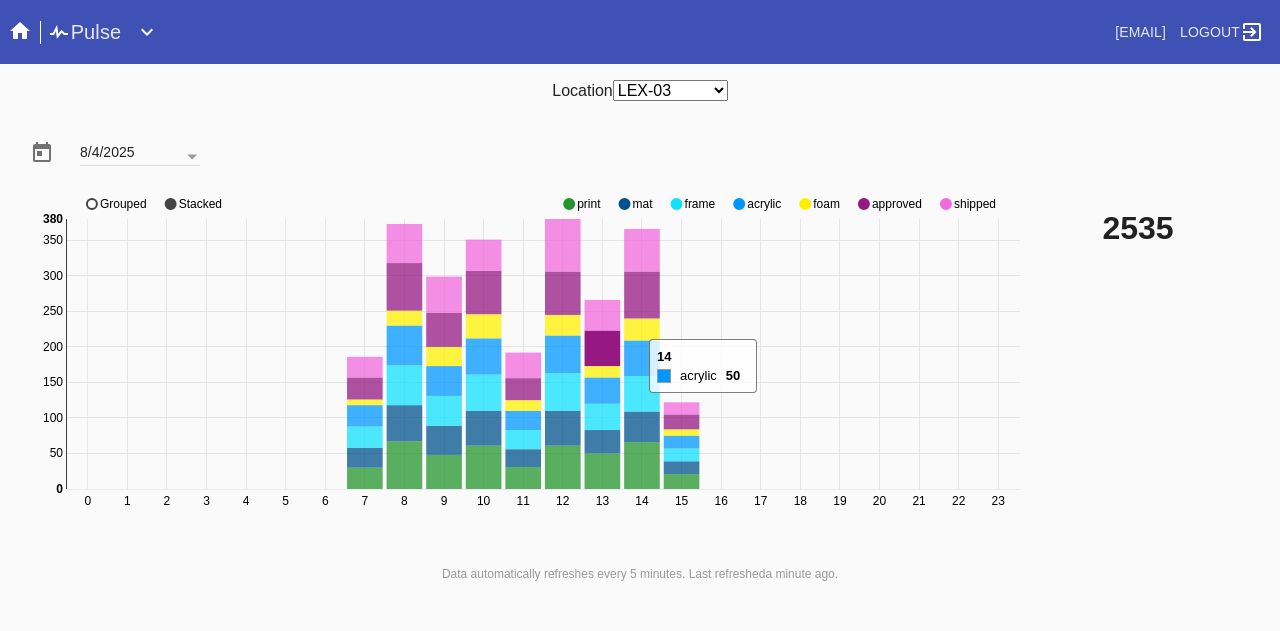 scroll, scrollTop: 0, scrollLeft: 0, axis: both 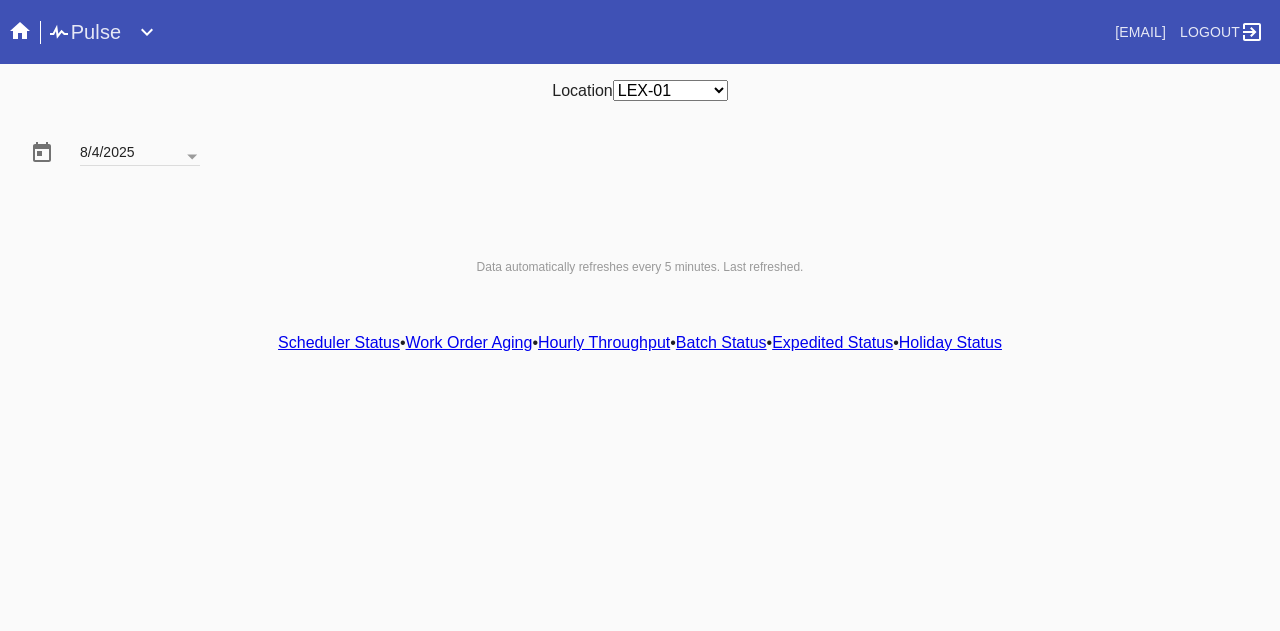 click on "Any Location DCA-05 ELP-01 LAS-01 LEX-01 LEX-03" at bounding box center (670, 90) 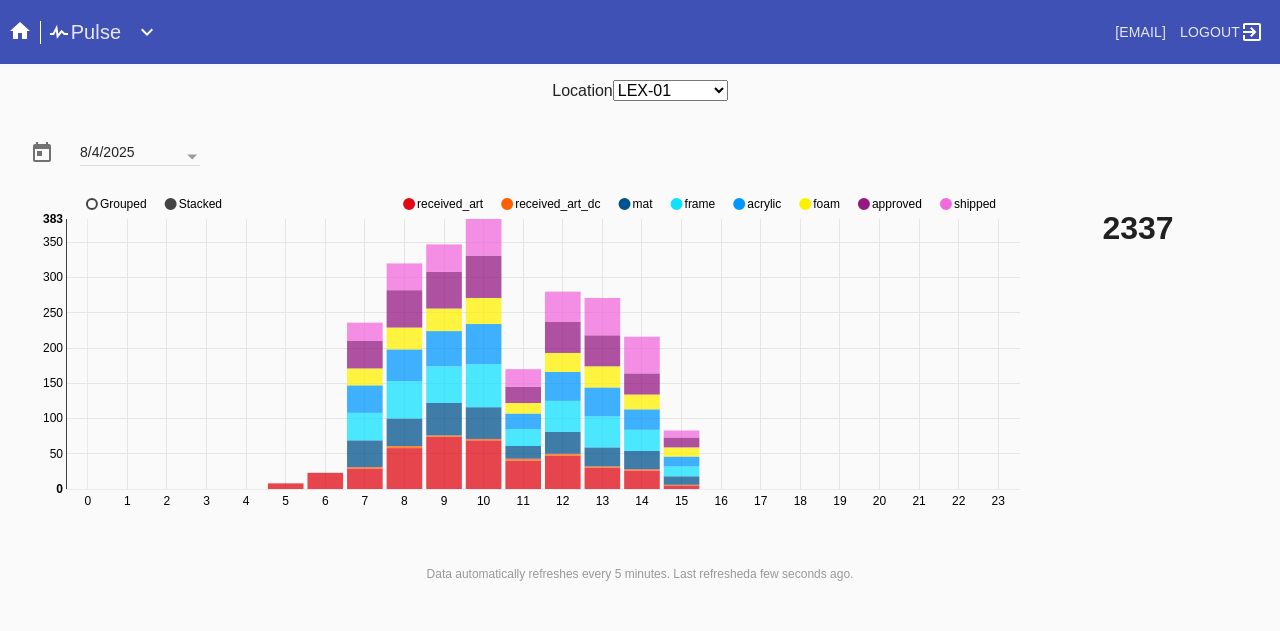 select on "number:31" 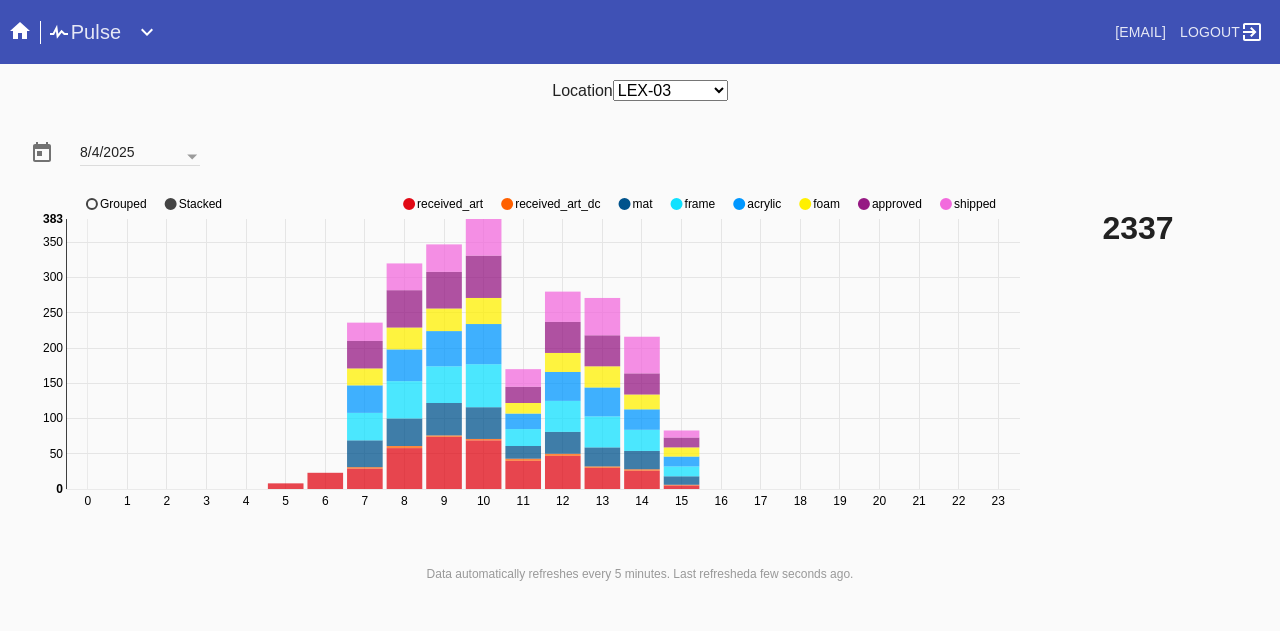 click on "Any Location DCA-05 ELP-01 LAS-01 LEX-01 LEX-03" at bounding box center (670, 90) 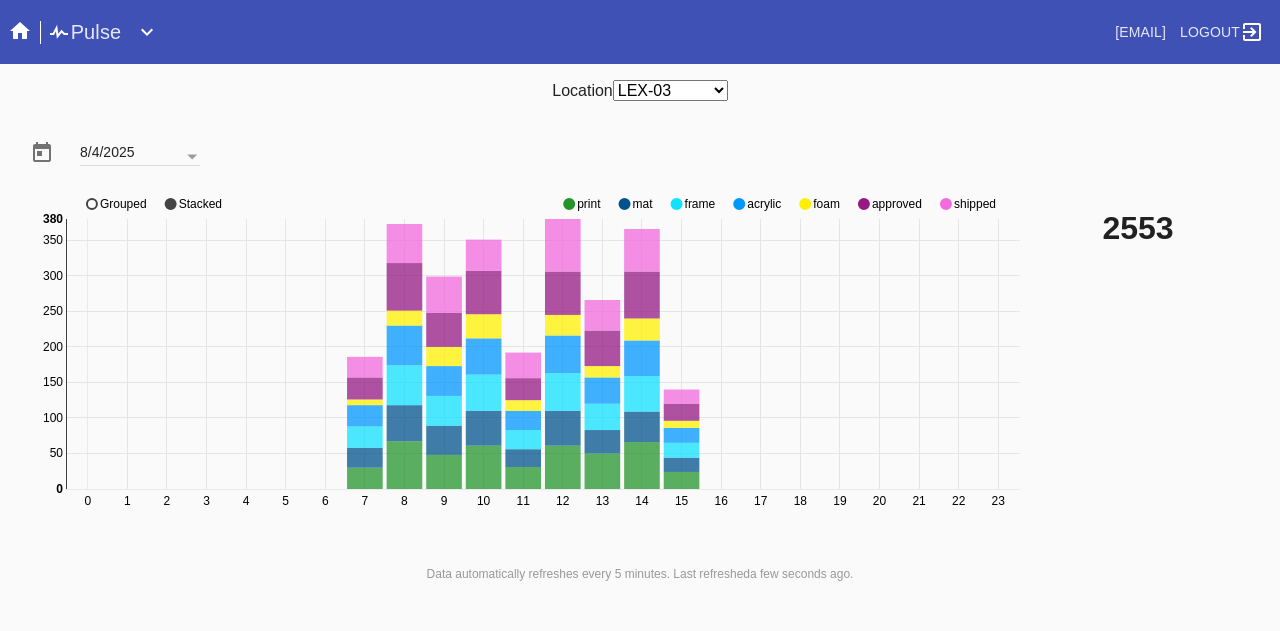 click on "shipped" 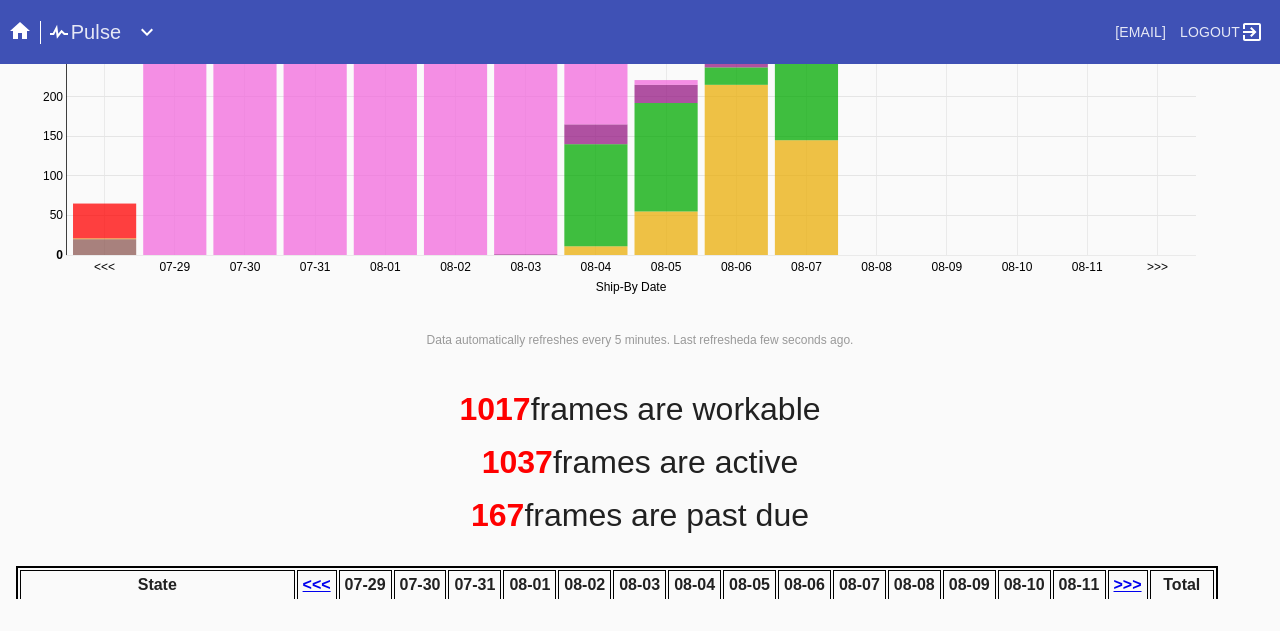 scroll, scrollTop: 1018, scrollLeft: 0, axis: vertical 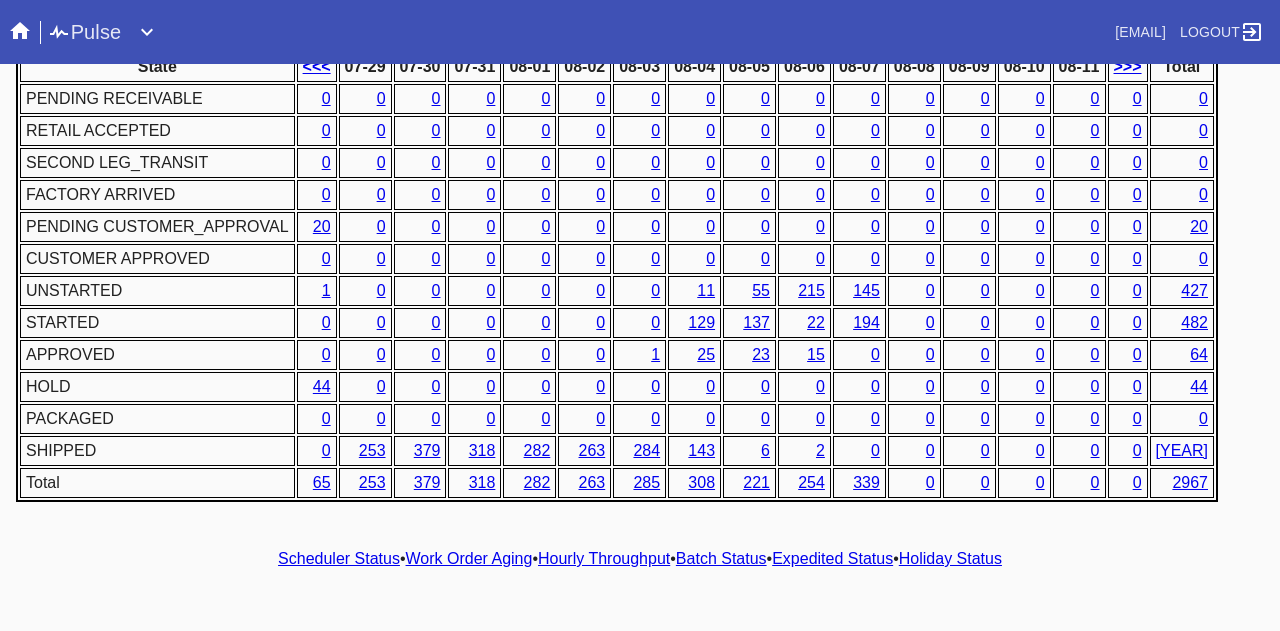 click on "1" at bounding box center (655, 354) 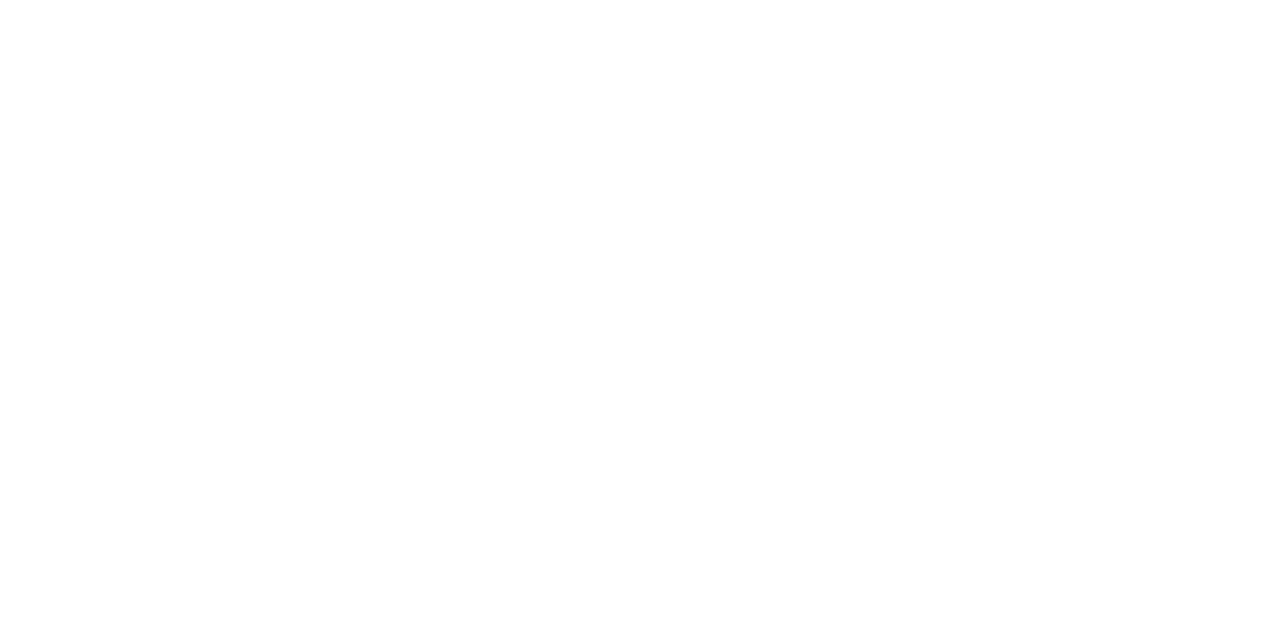 scroll, scrollTop: 0, scrollLeft: 0, axis: both 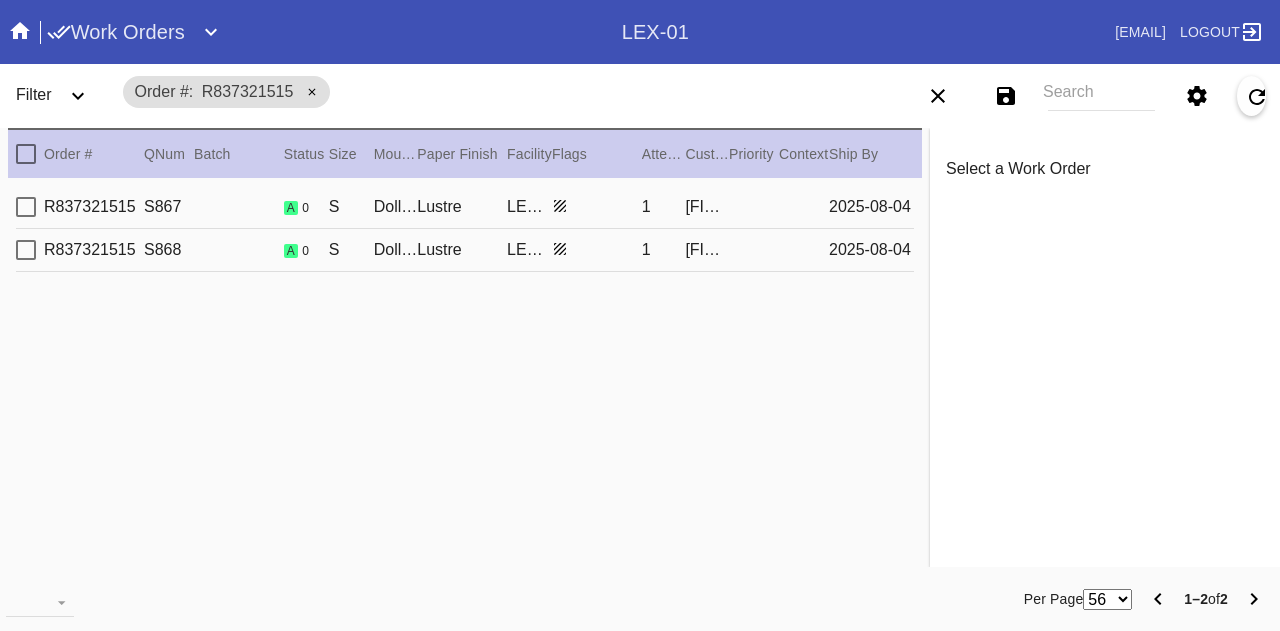 click on "Lustre" at bounding box center [462, 207] 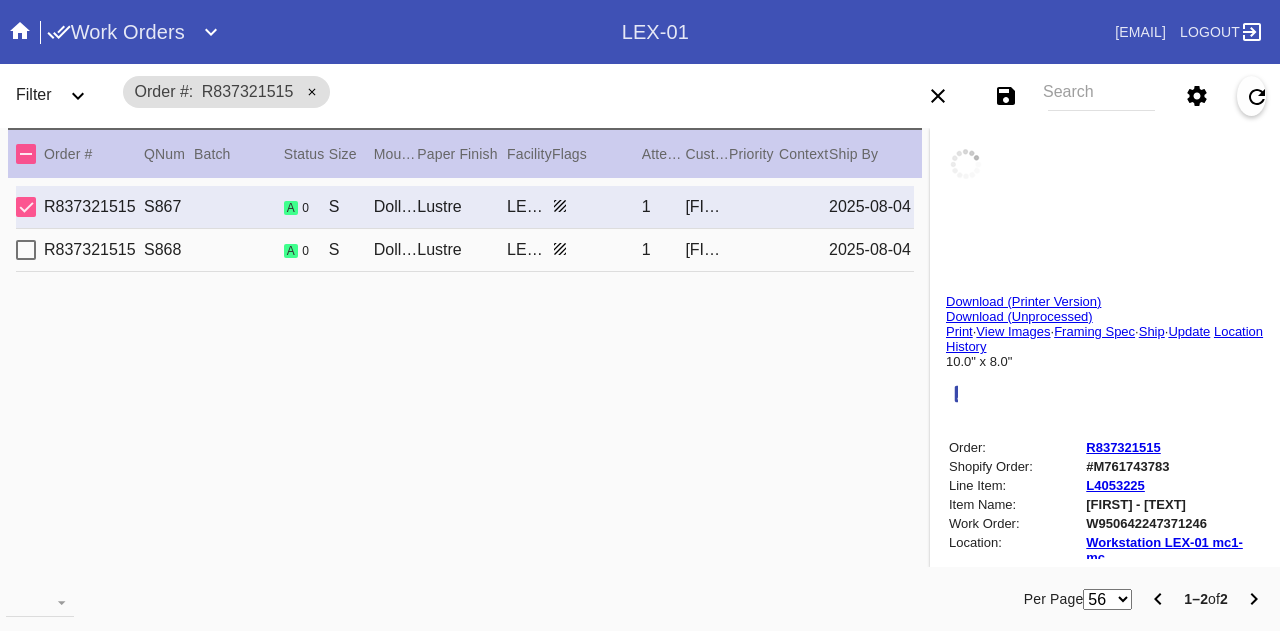 type on "2.5" 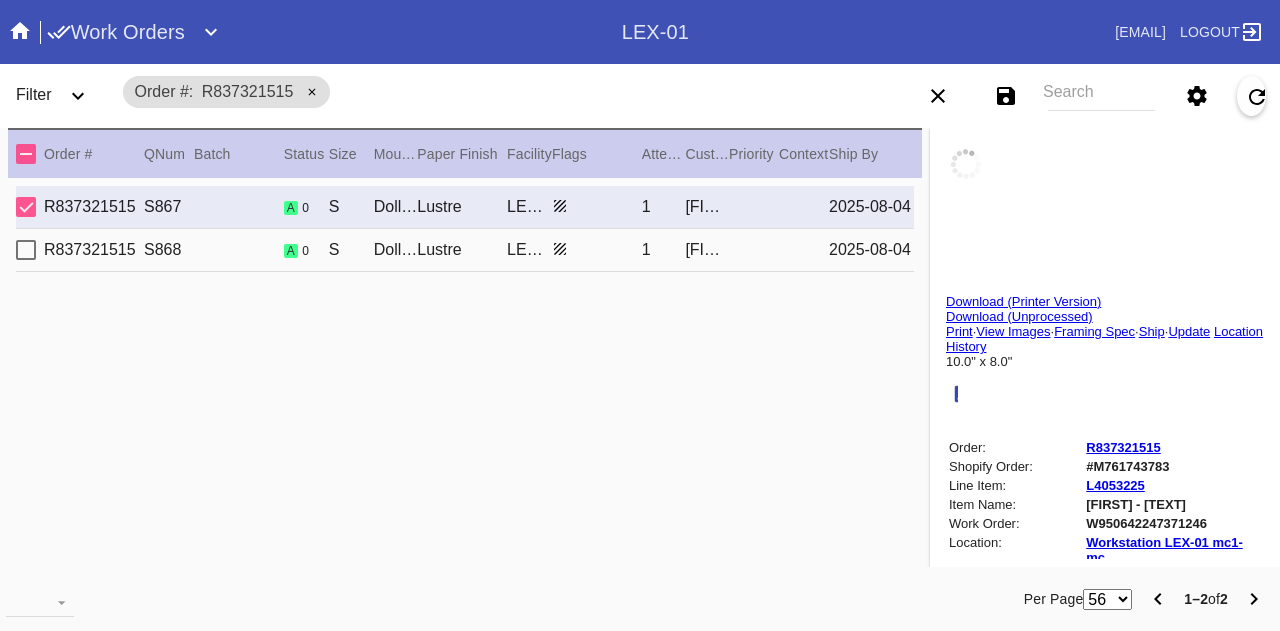 type on "2.5" 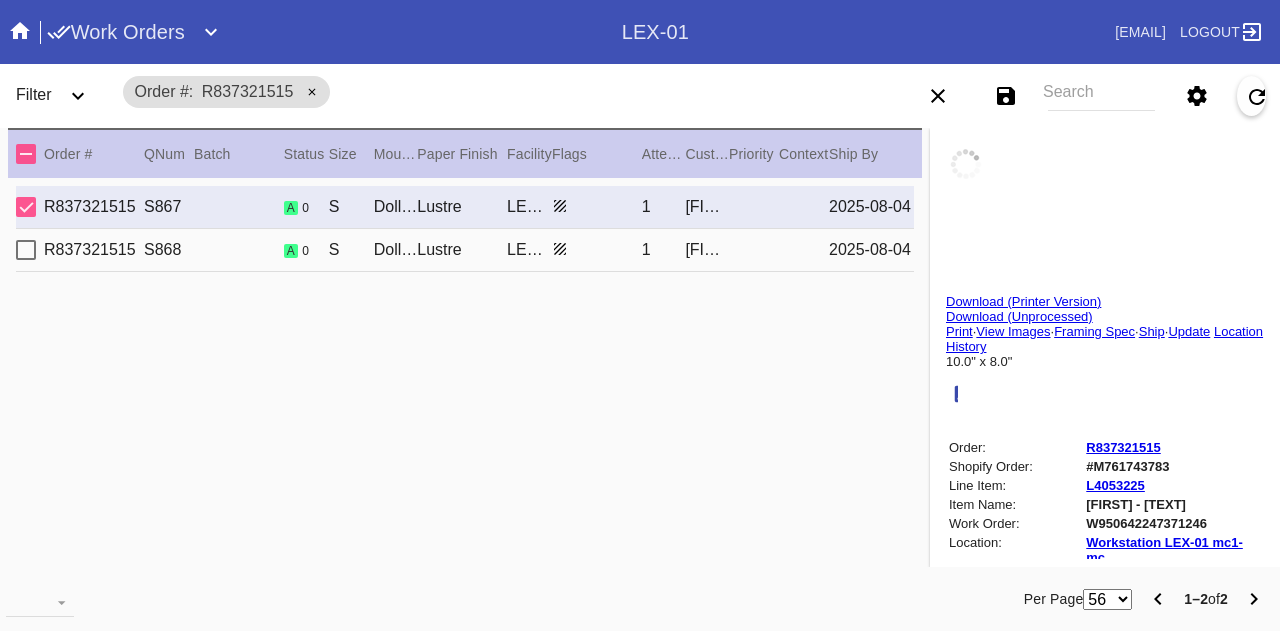 type on "7.75" 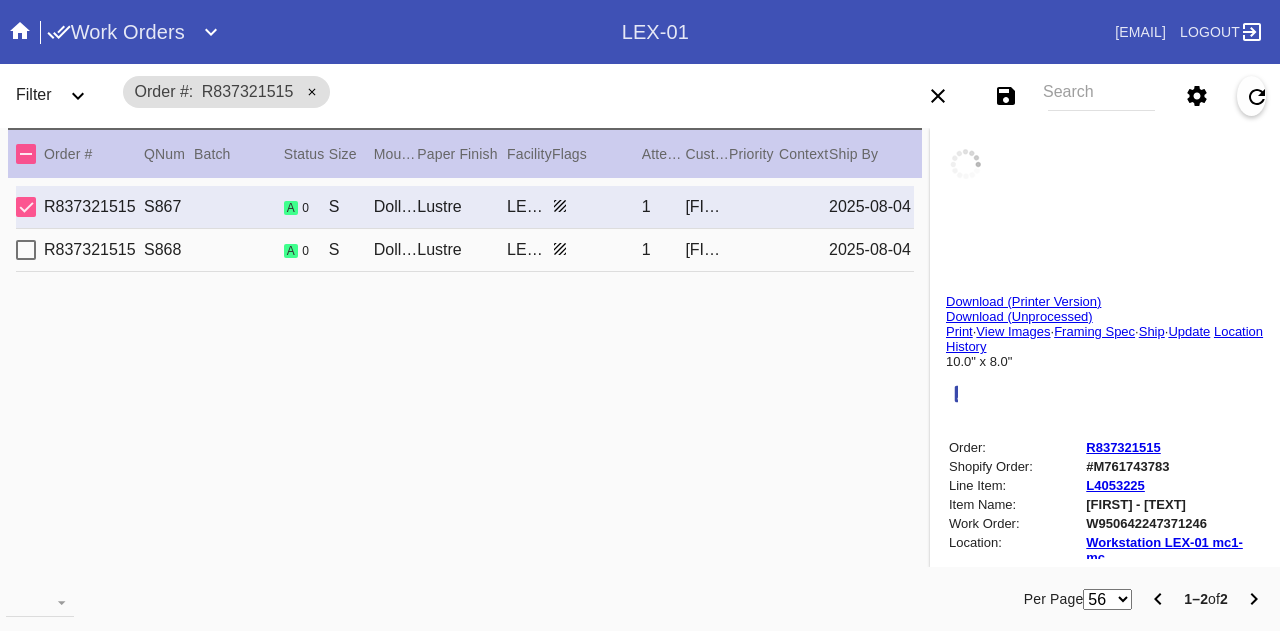 type on "7/31/2025" 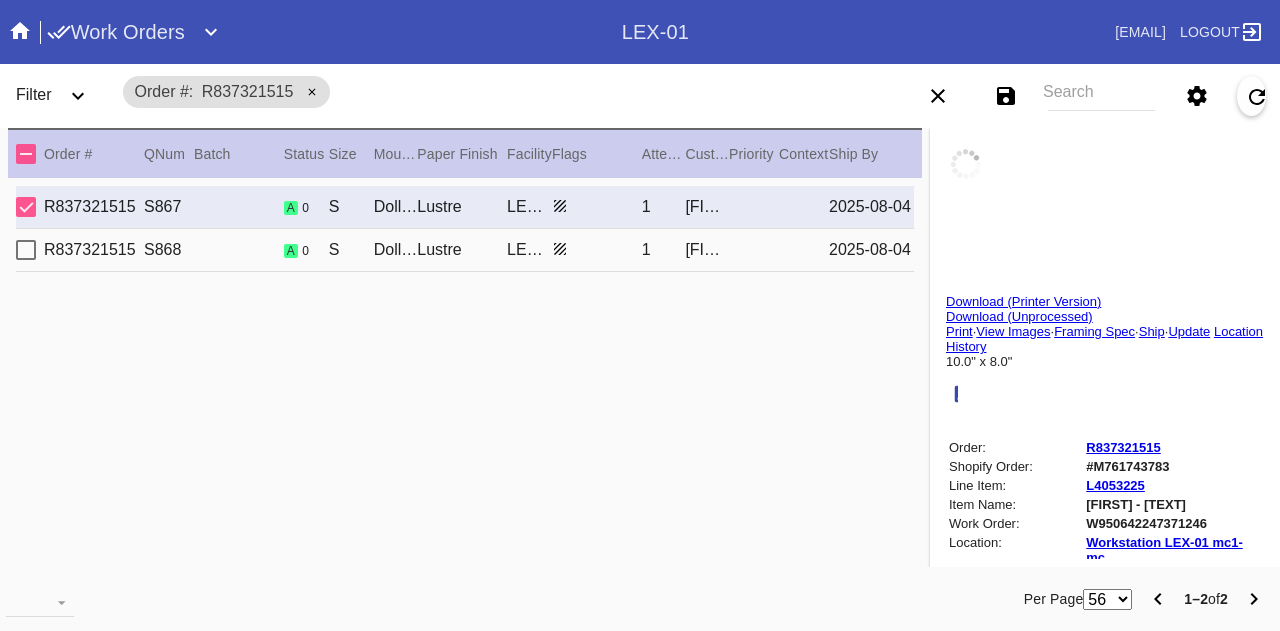 type on "8/2/2025" 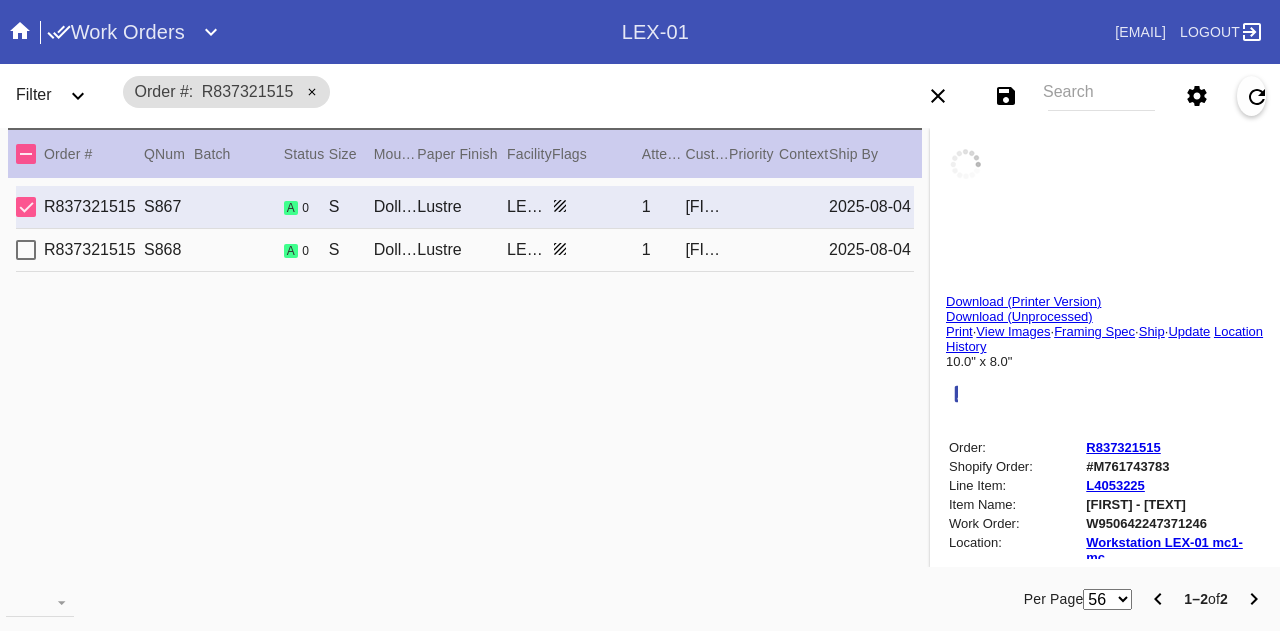 type on "8/4/2025" 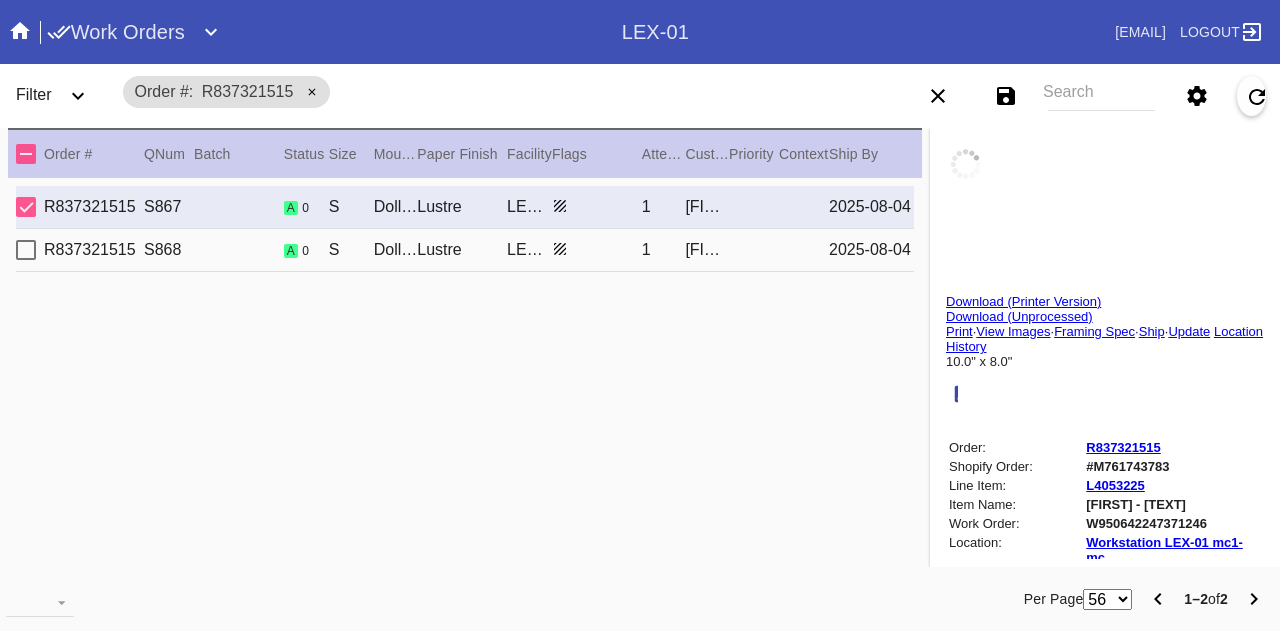 type on "Knot Again" 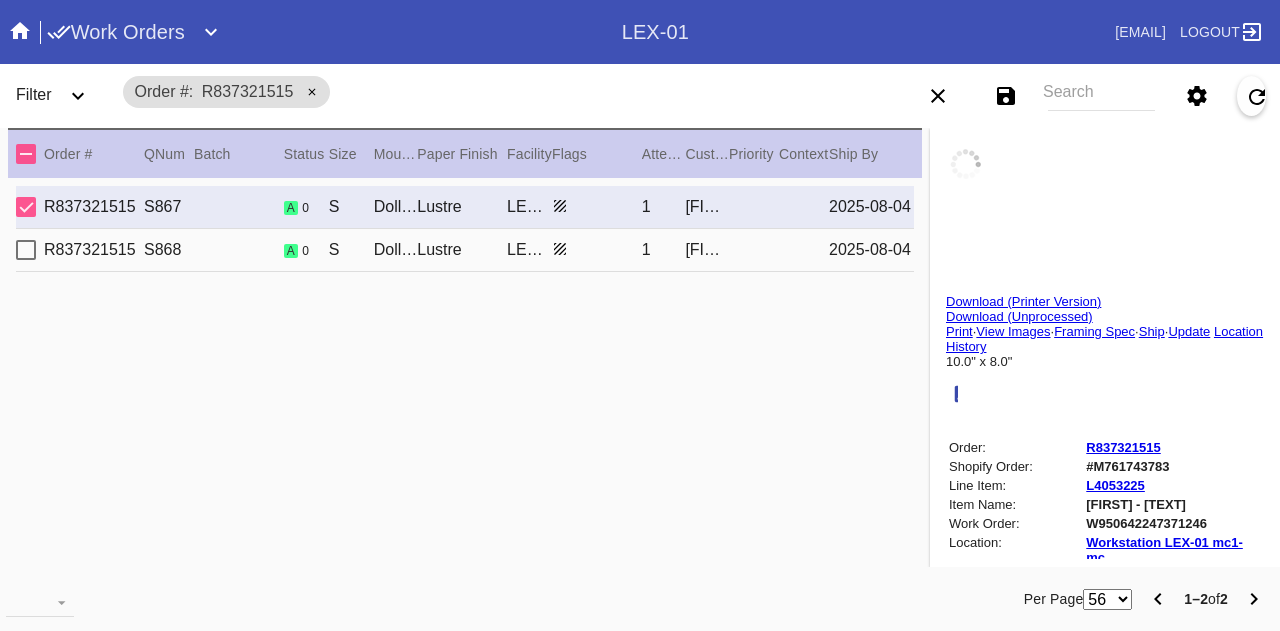 type on "July 2025" 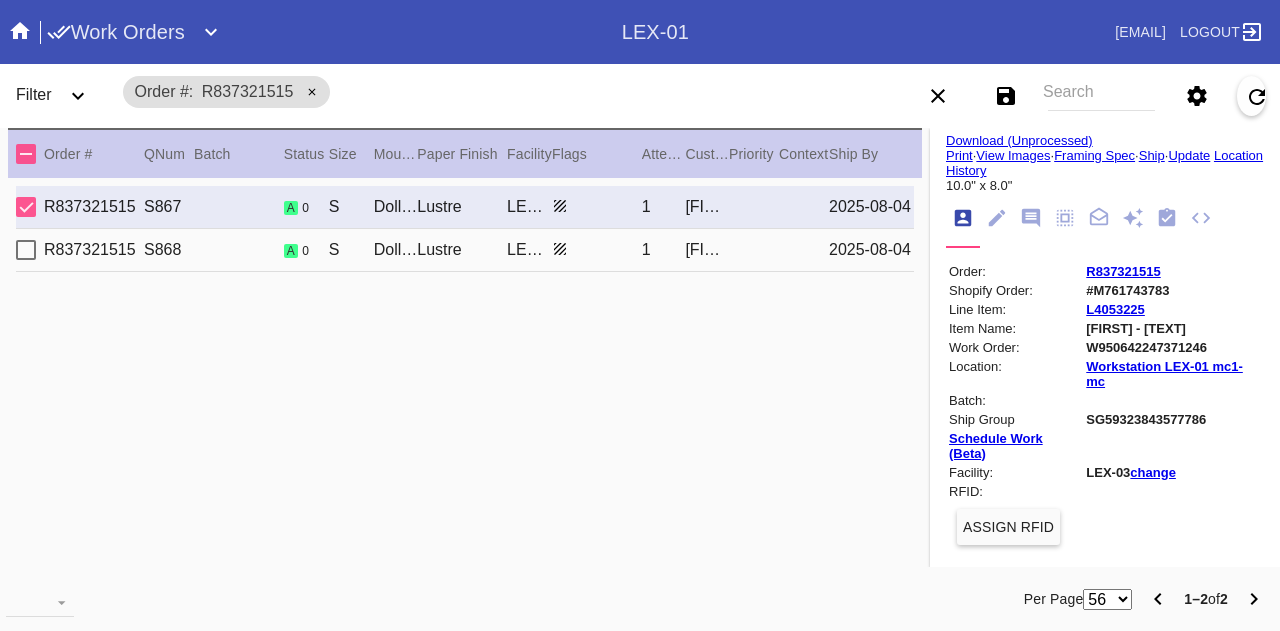 scroll, scrollTop: 200, scrollLeft: 0, axis: vertical 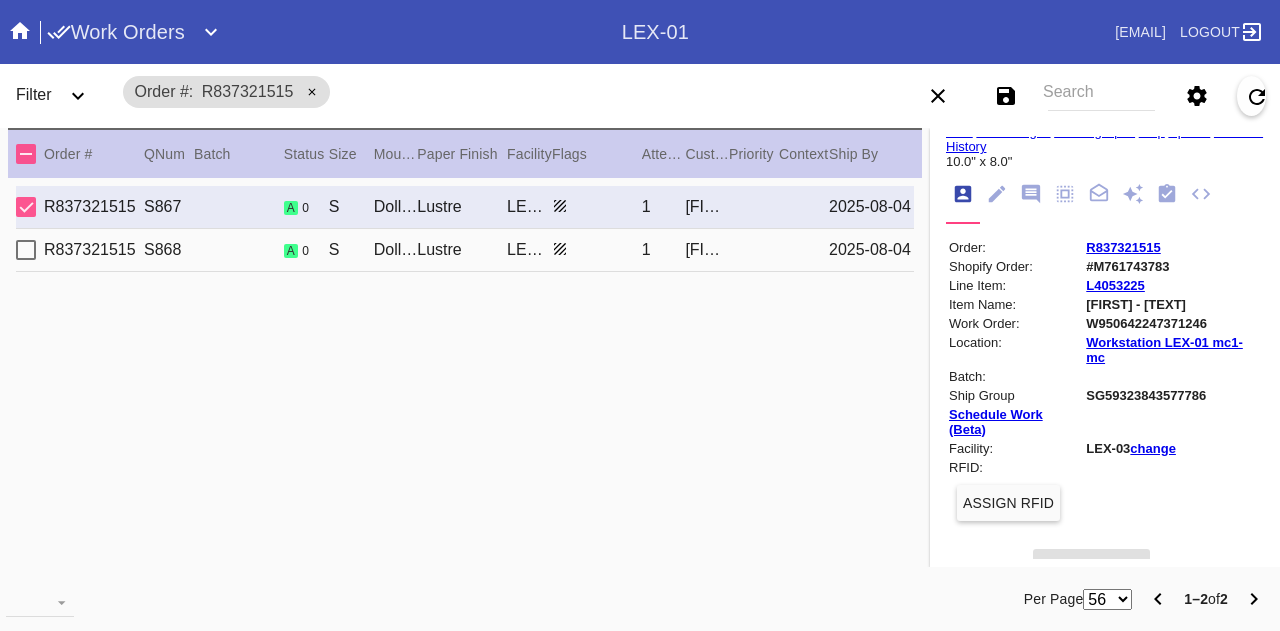 click on "Dolly  / Dove White" at bounding box center (396, 250) 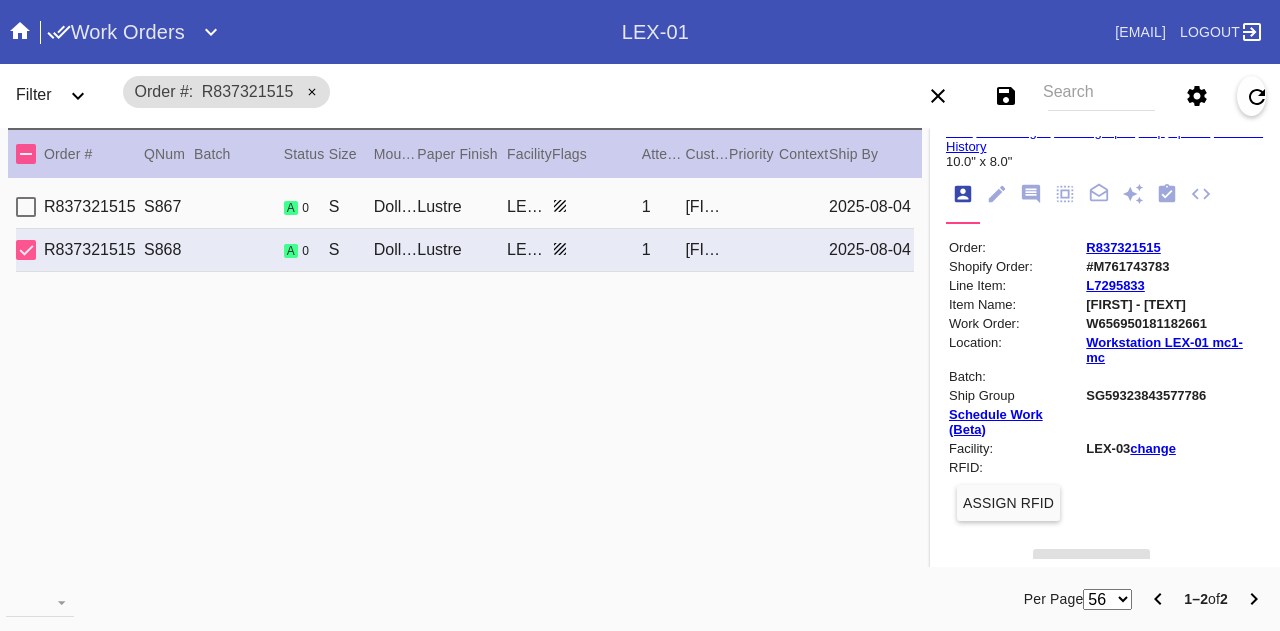 type on "Lake Mac" 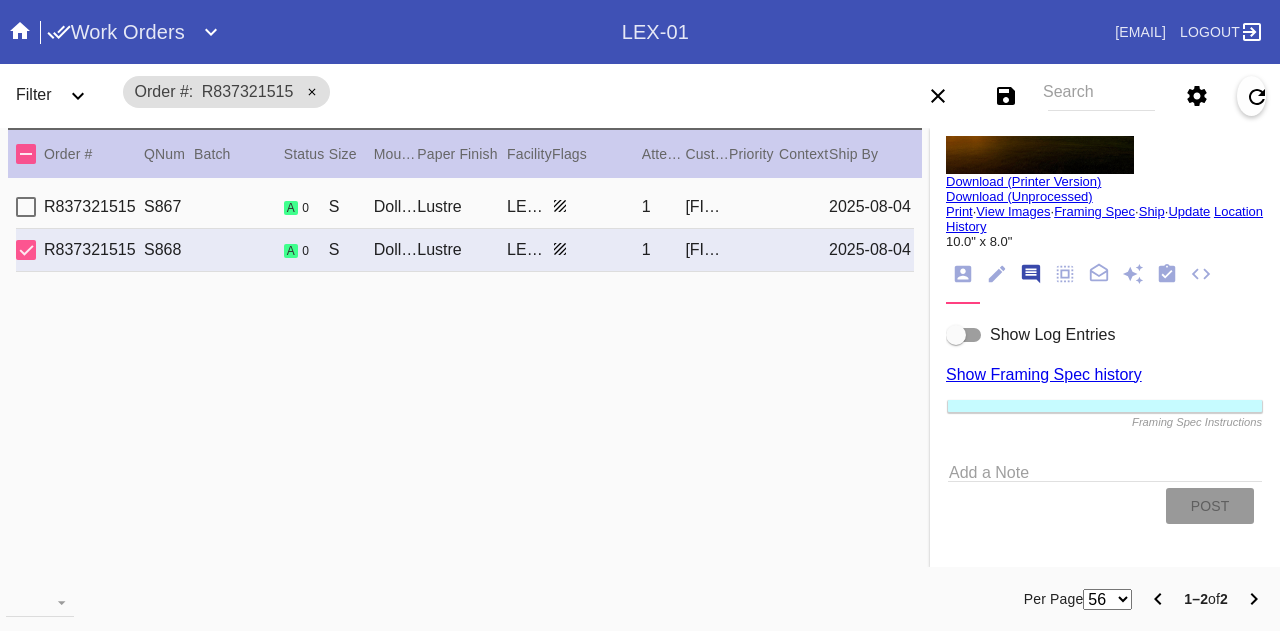 scroll, scrollTop: 122, scrollLeft: 0, axis: vertical 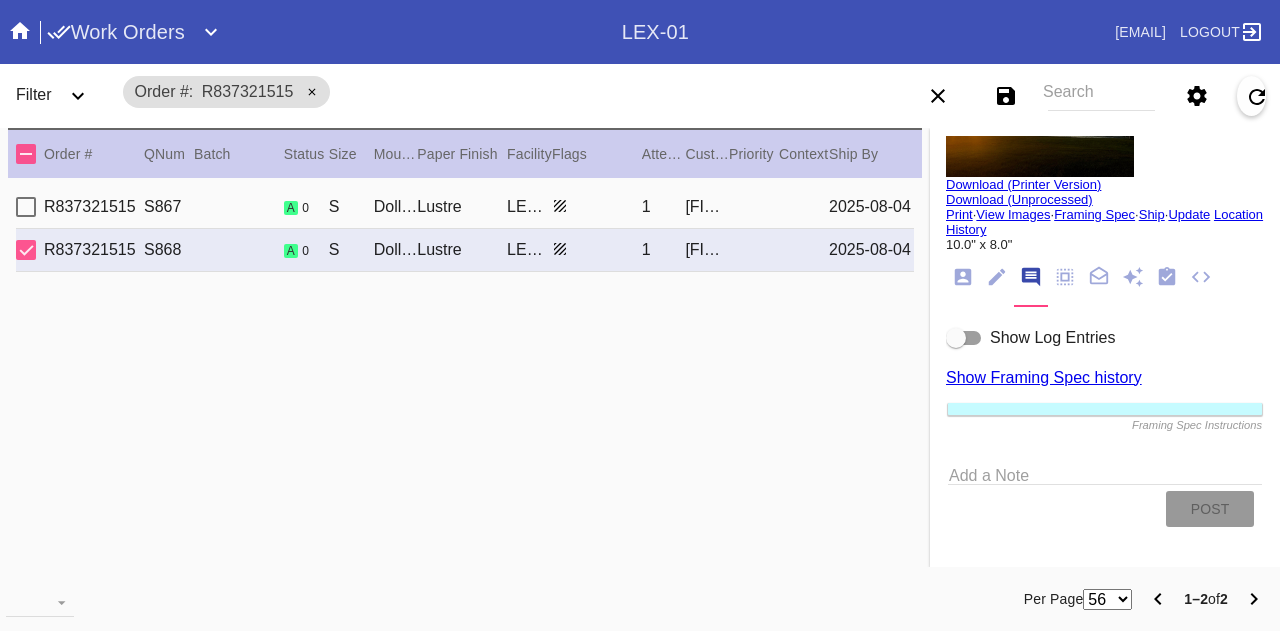 click at bounding box center [964, 338] 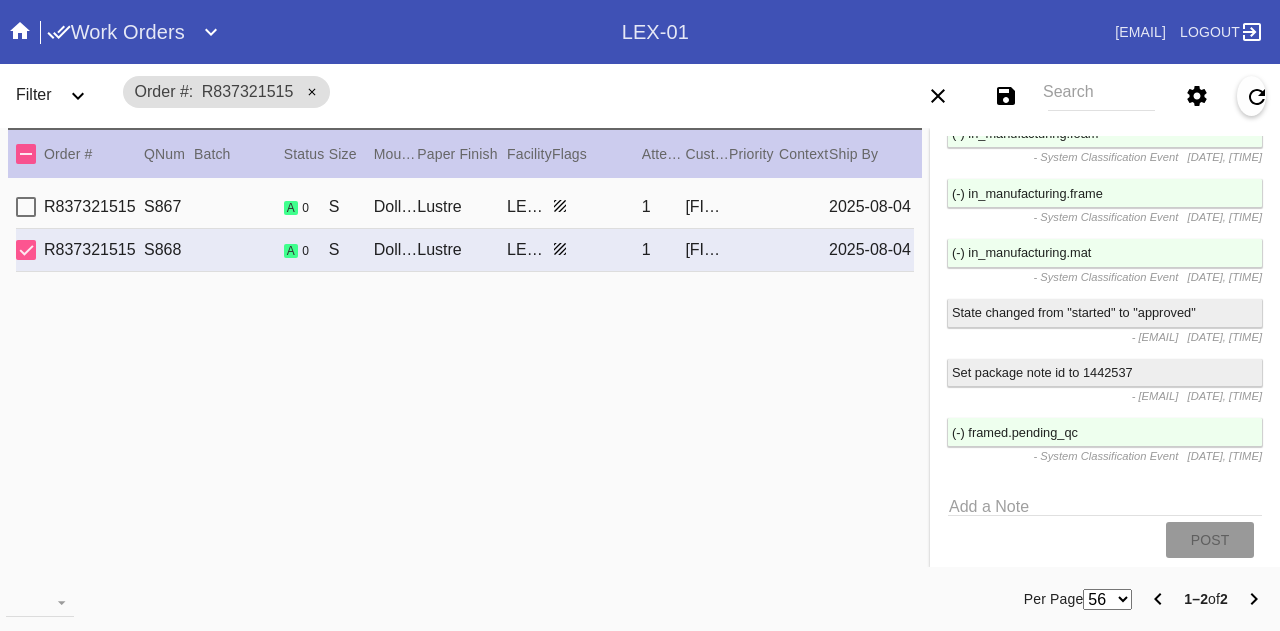 scroll, scrollTop: 3368, scrollLeft: 0, axis: vertical 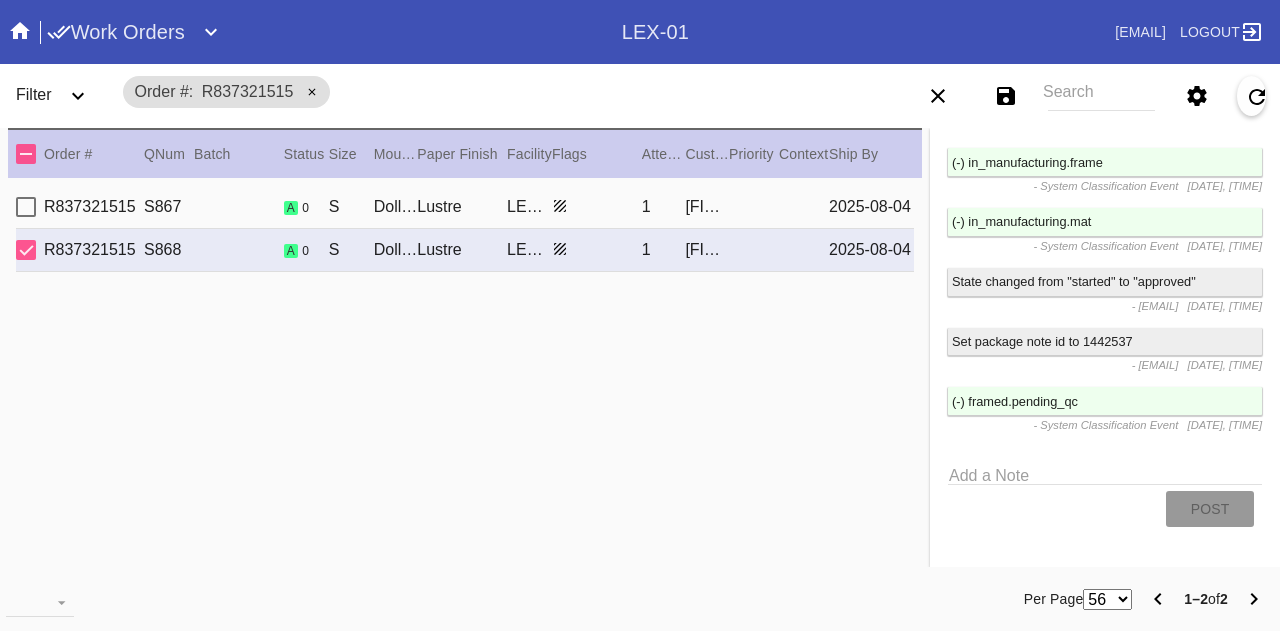 click on "R837321515 S867 a   0 S Dolly  / Dove White Lustre LEX-03 1 Dick & Alice Camarota
2025-08-04" at bounding box center (465, 207) 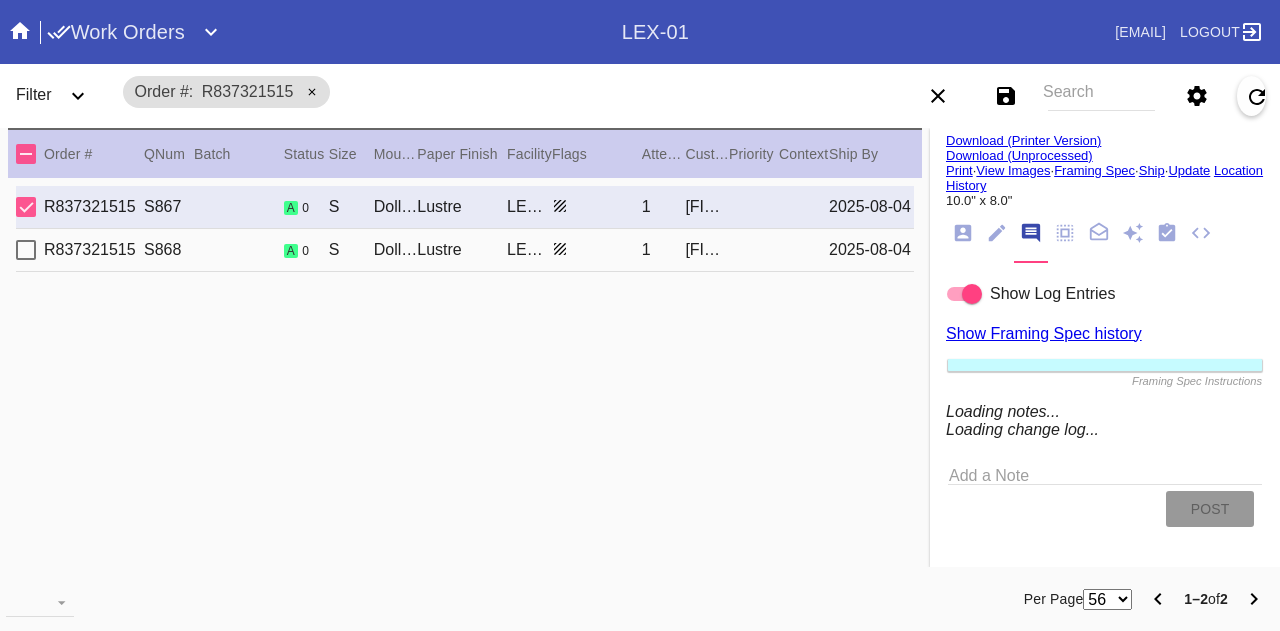 scroll, scrollTop: 3382, scrollLeft: 0, axis: vertical 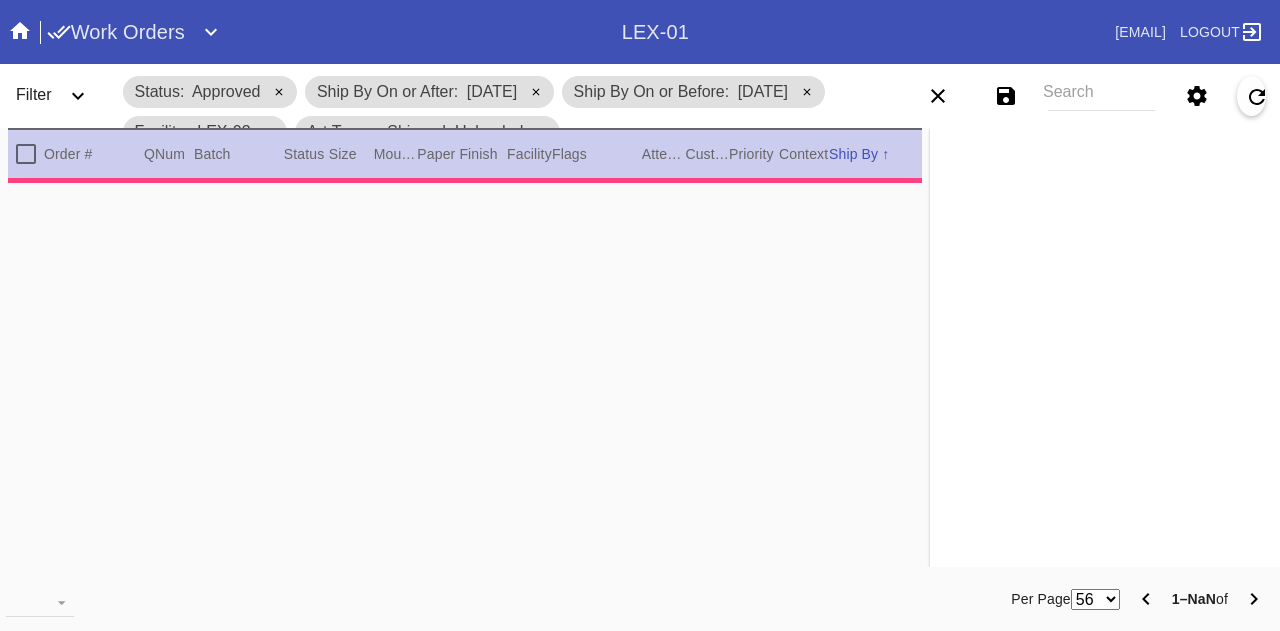 type on "2.0" 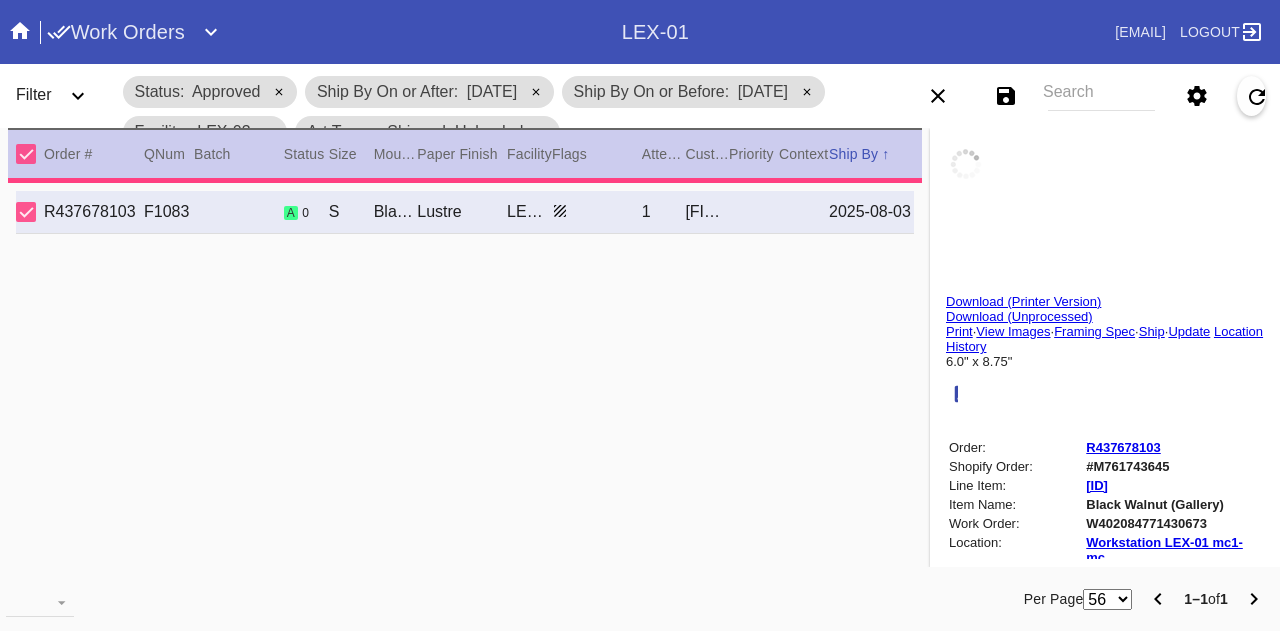 type on "I hope you dance" 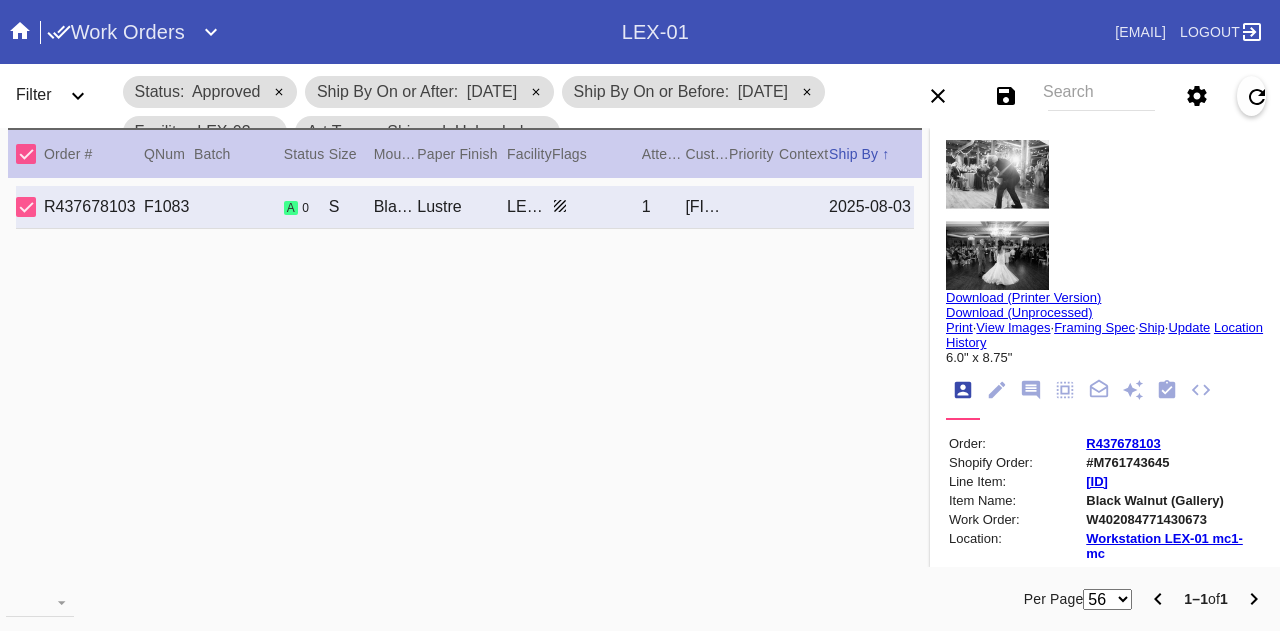 scroll, scrollTop: 0, scrollLeft: 0, axis: both 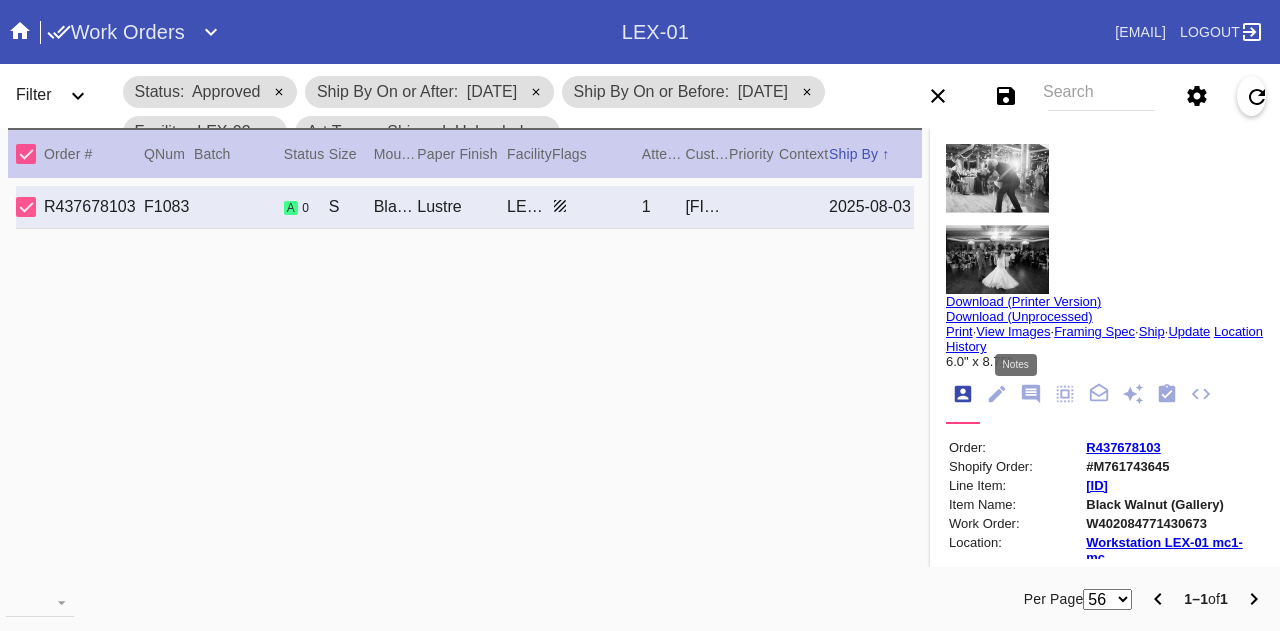click 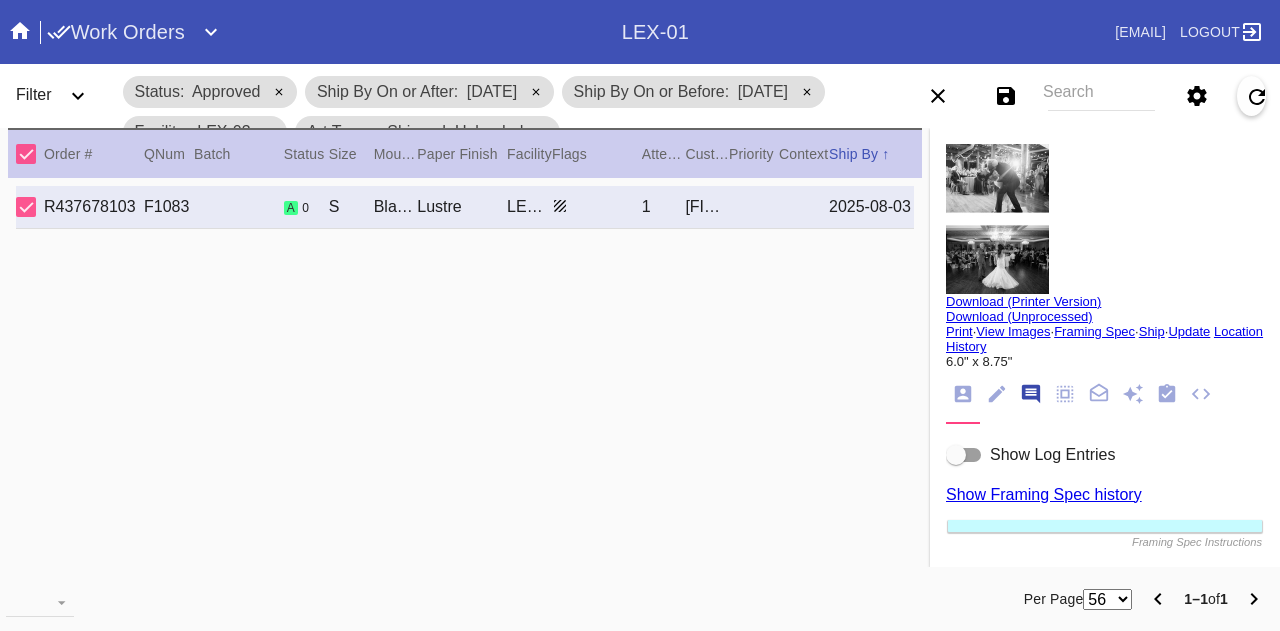scroll, scrollTop: 122, scrollLeft: 0, axis: vertical 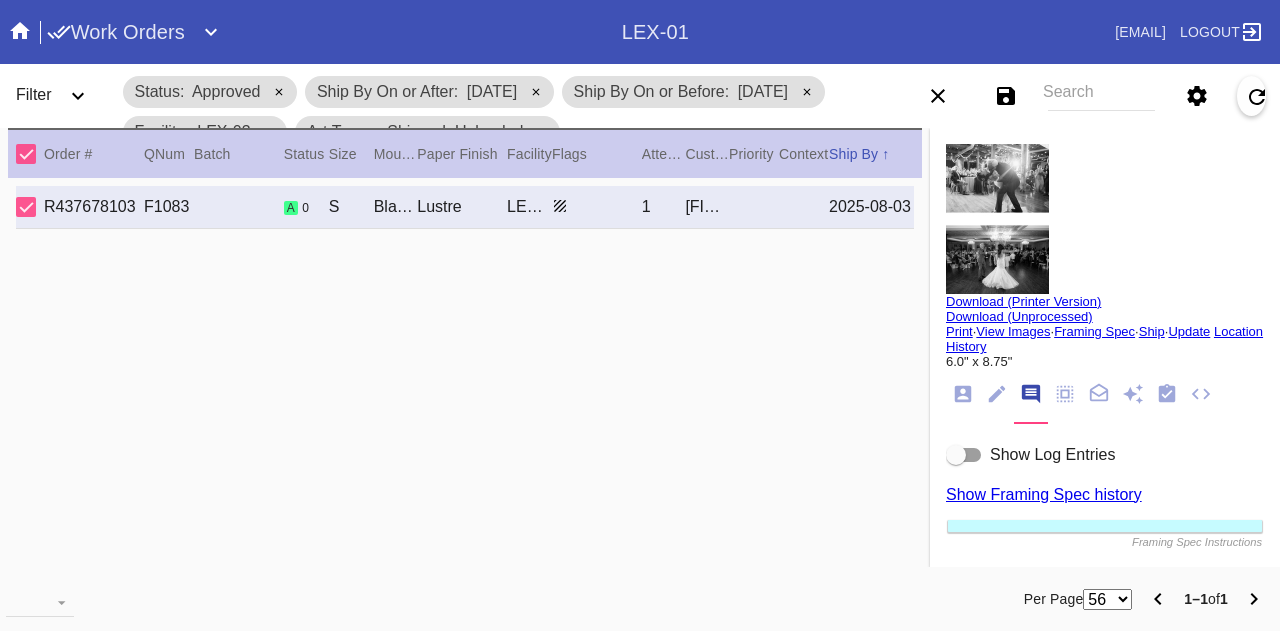 click at bounding box center [964, 455] 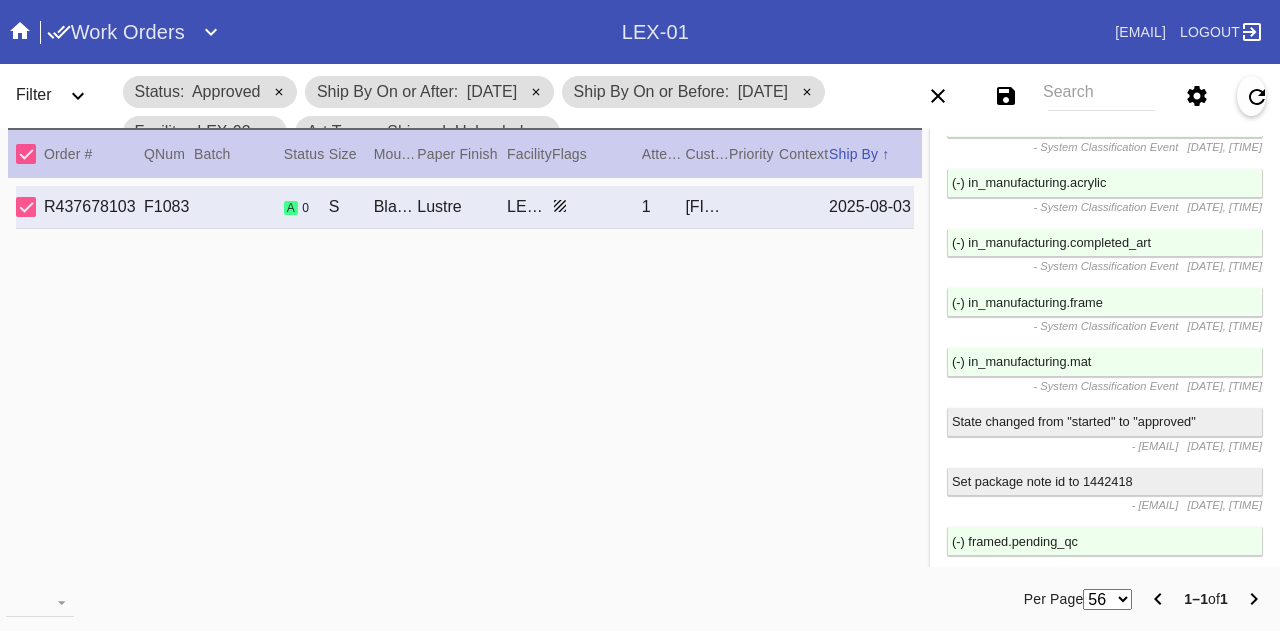 scroll, scrollTop: 3000, scrollLeft: 0, axis: vertical 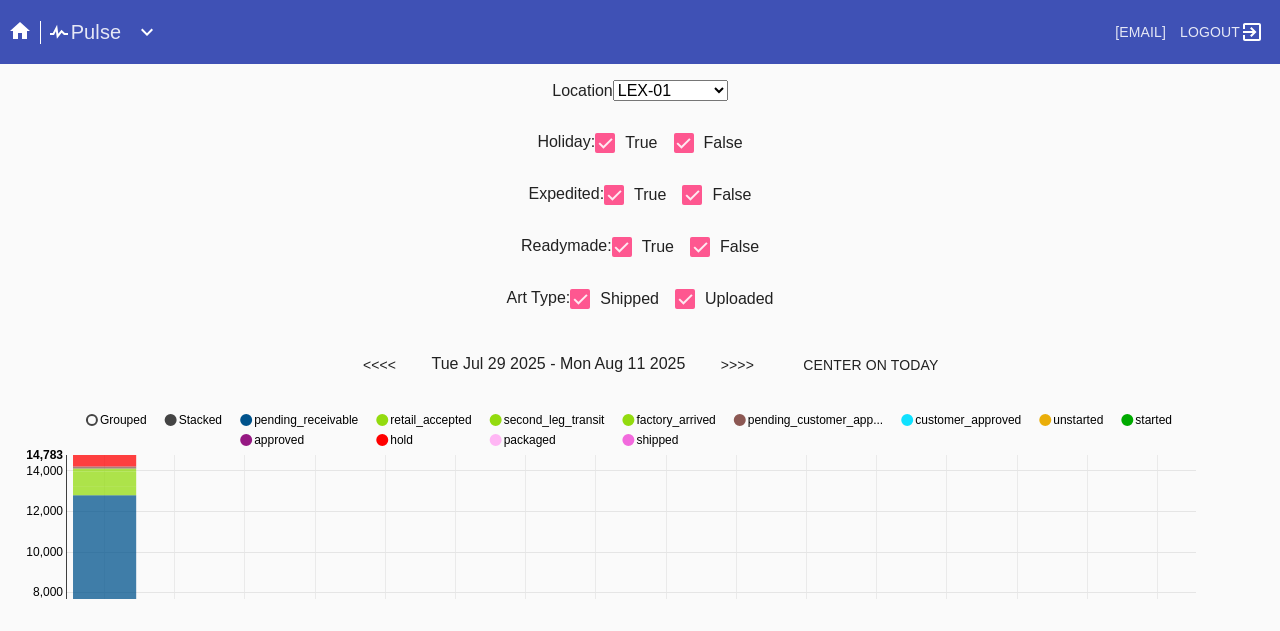 click on "Any Location DCA-05 ELP-01 LAS-01 LEX-01 LEX-03" at bounding box center (670, 90) 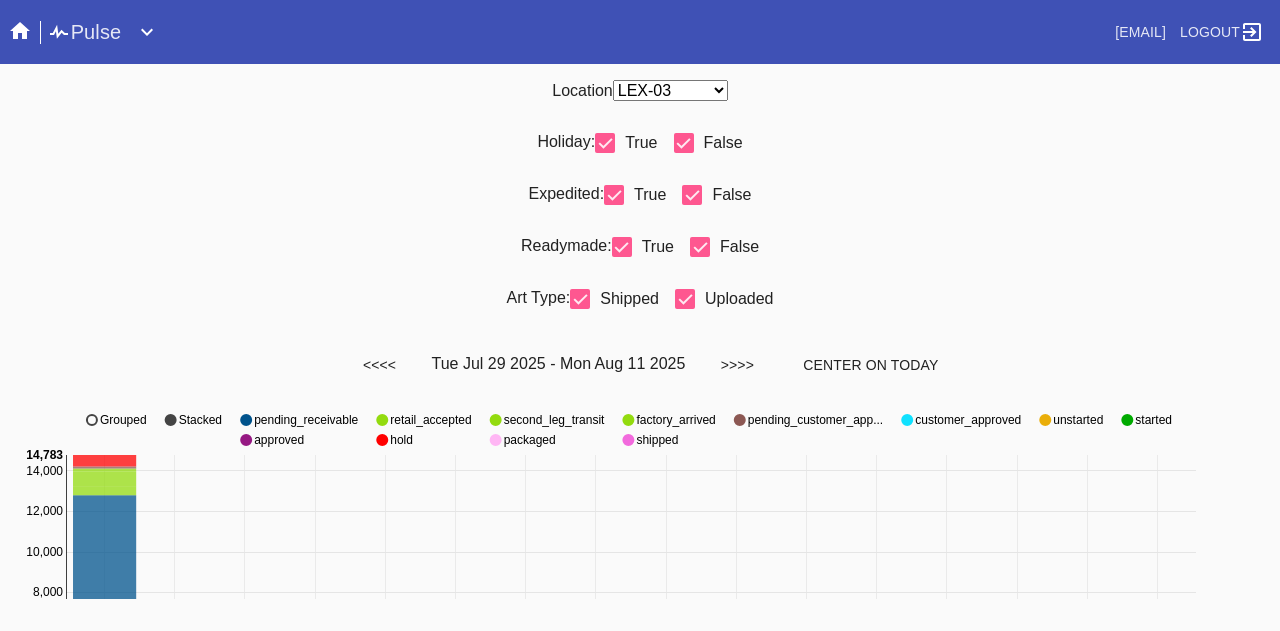 click on "Any Location DCA-05 ELP-01 LAS-01 LEX-01 LEX-03" at bounding box center (670, 90) 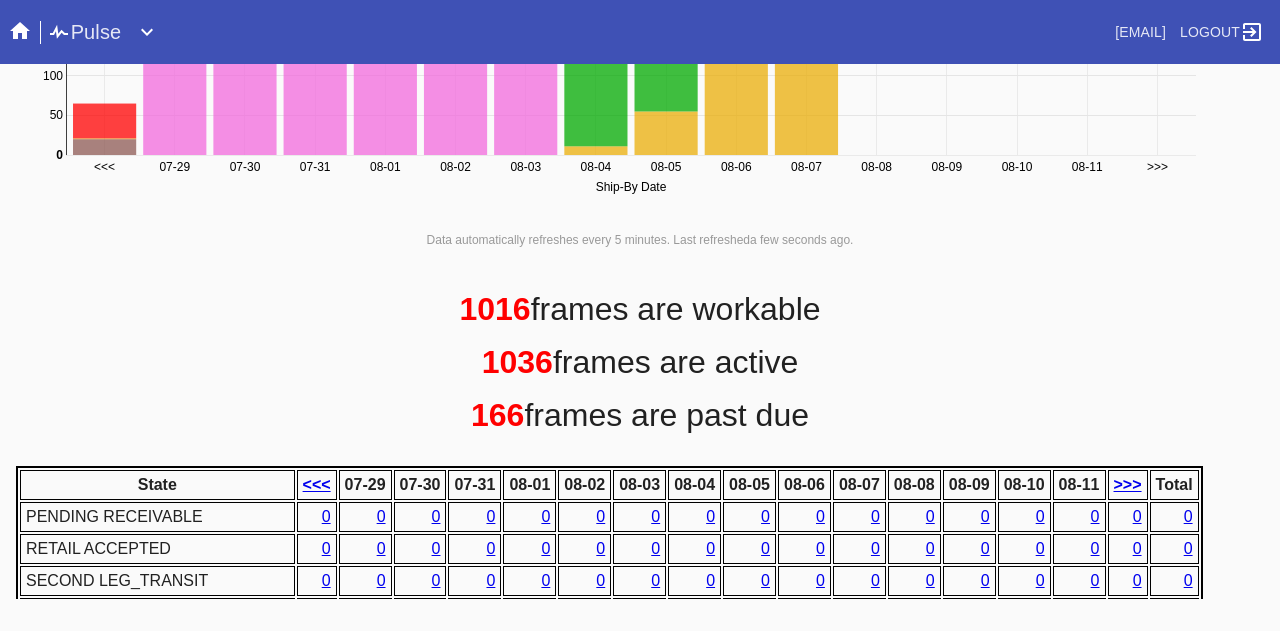 scroll, scrollTop: 1018, scrollLeft: 0, axis: vertical 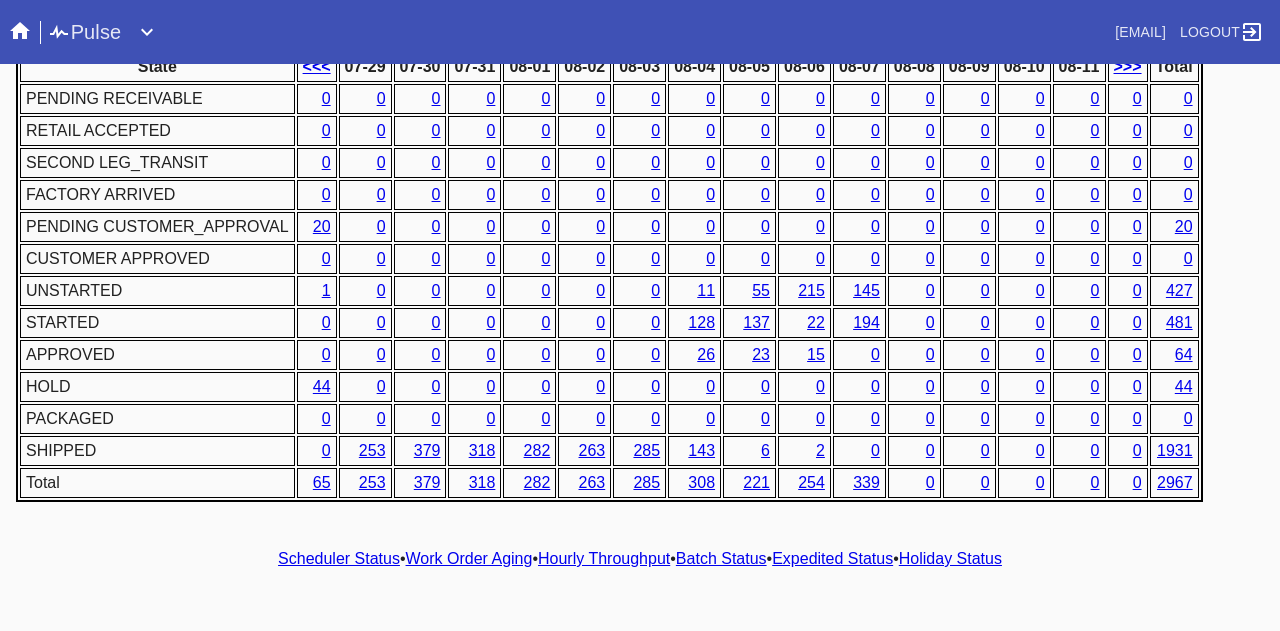 click on "Hourly Throughput" at bounding box center (604, 558) 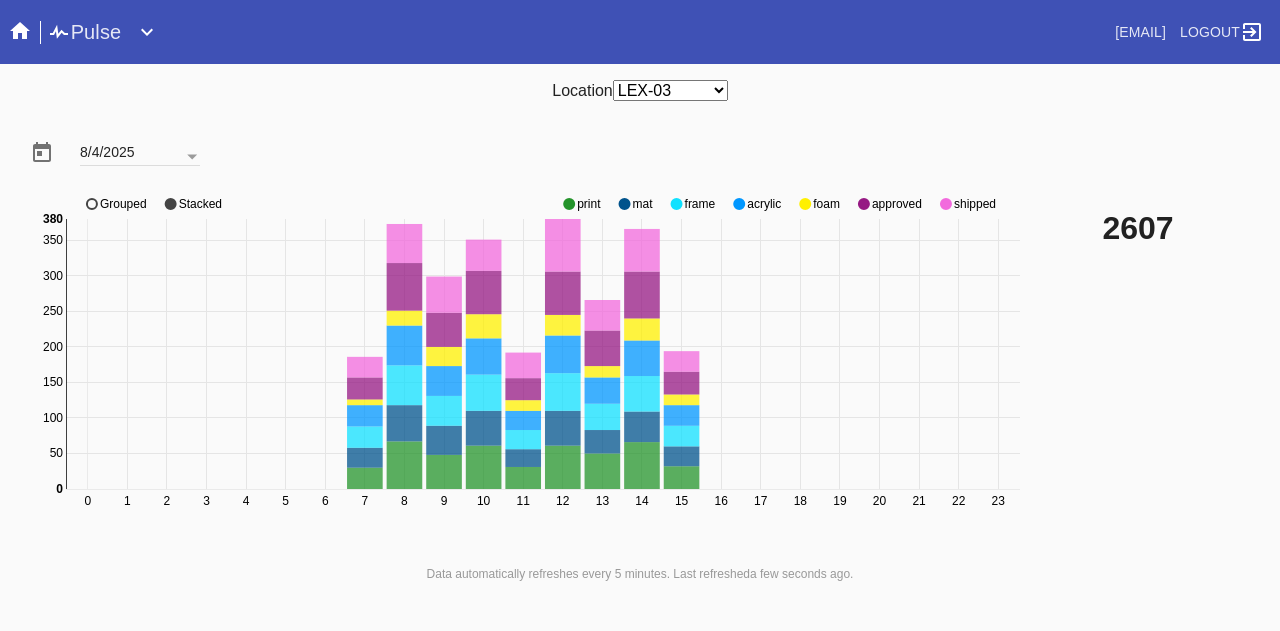 click on "shipped" 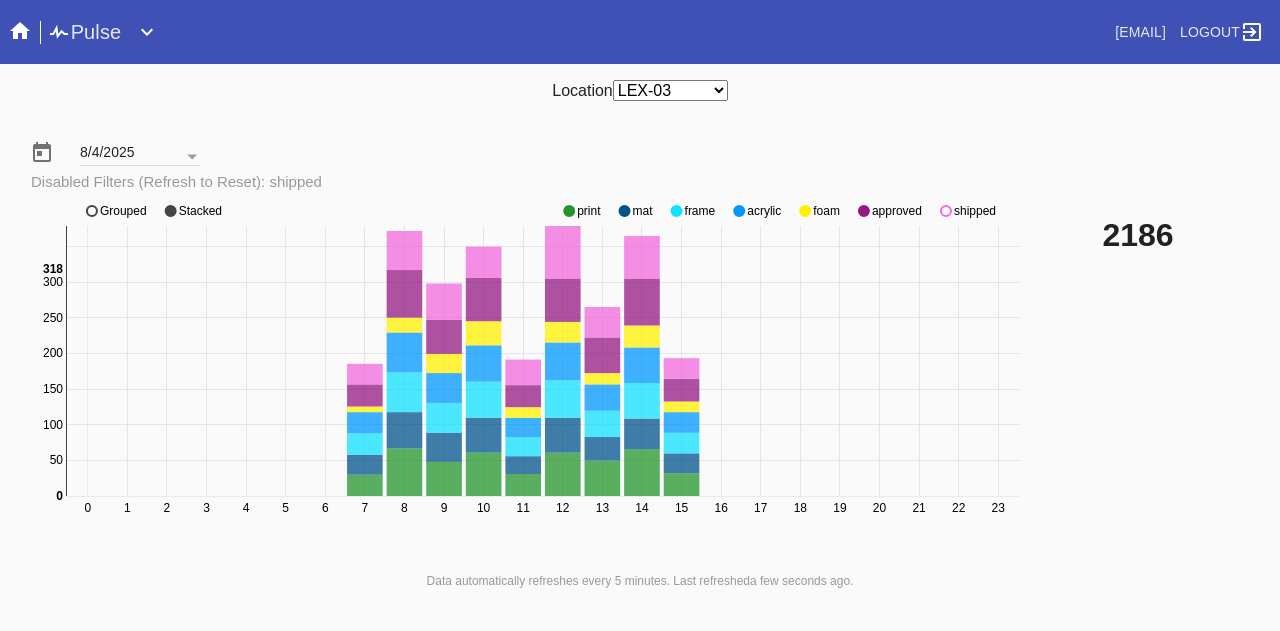 click on "shipped" 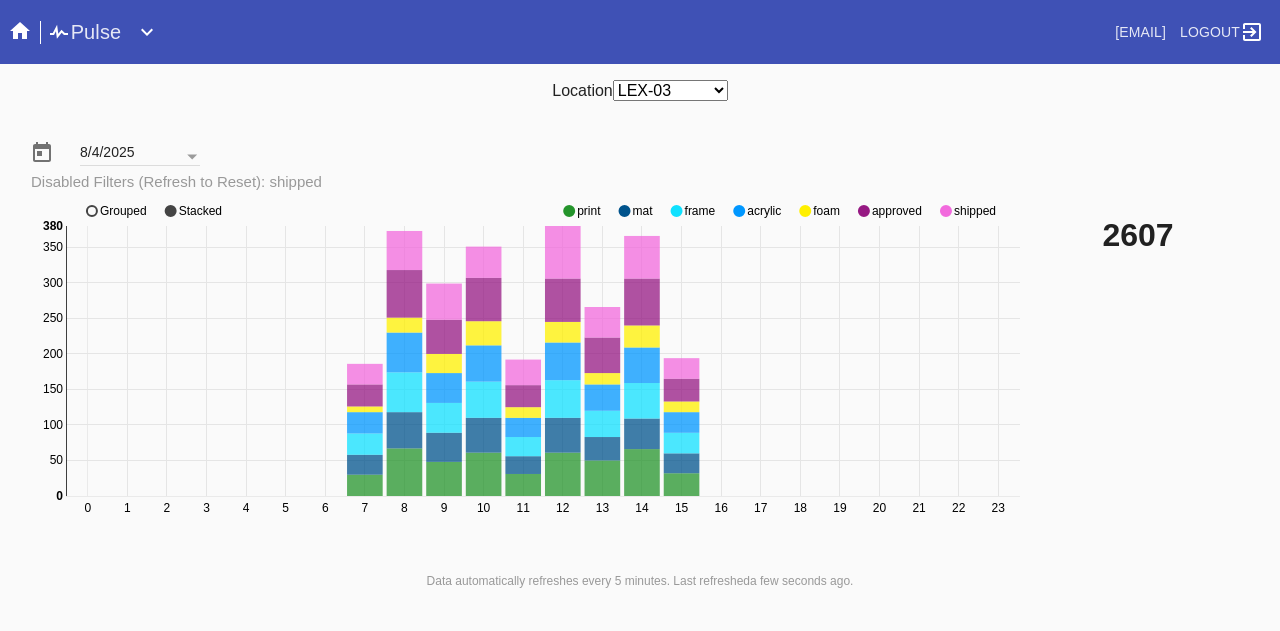 click on "shipped" 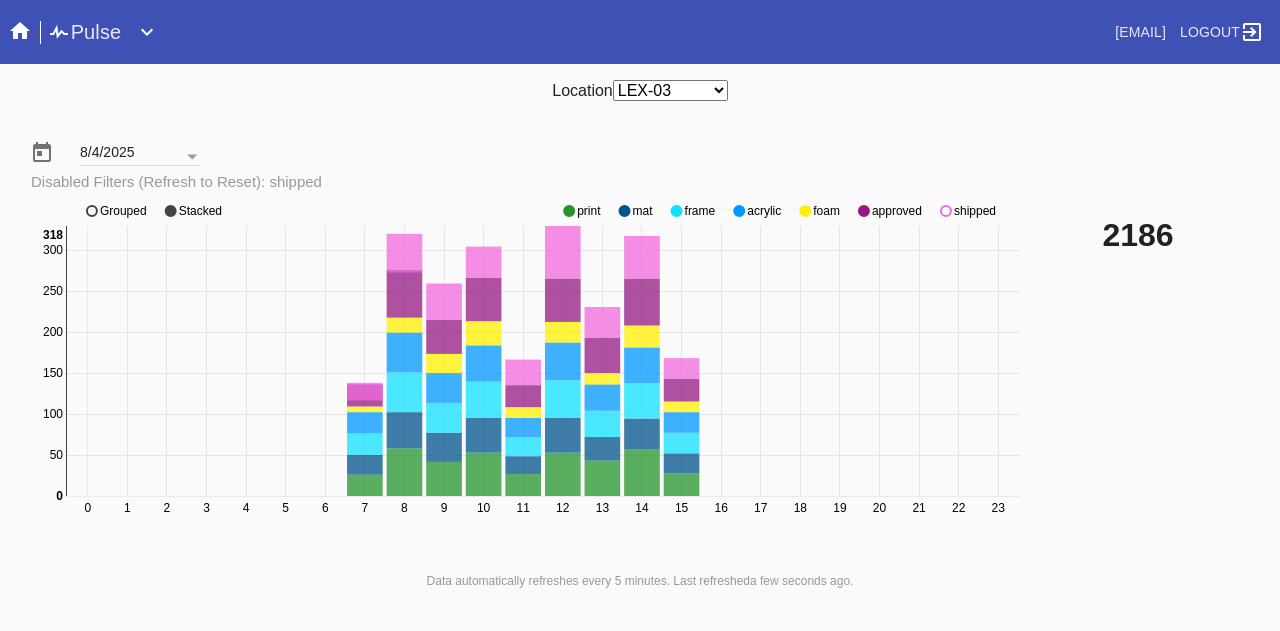 click on "shipped" 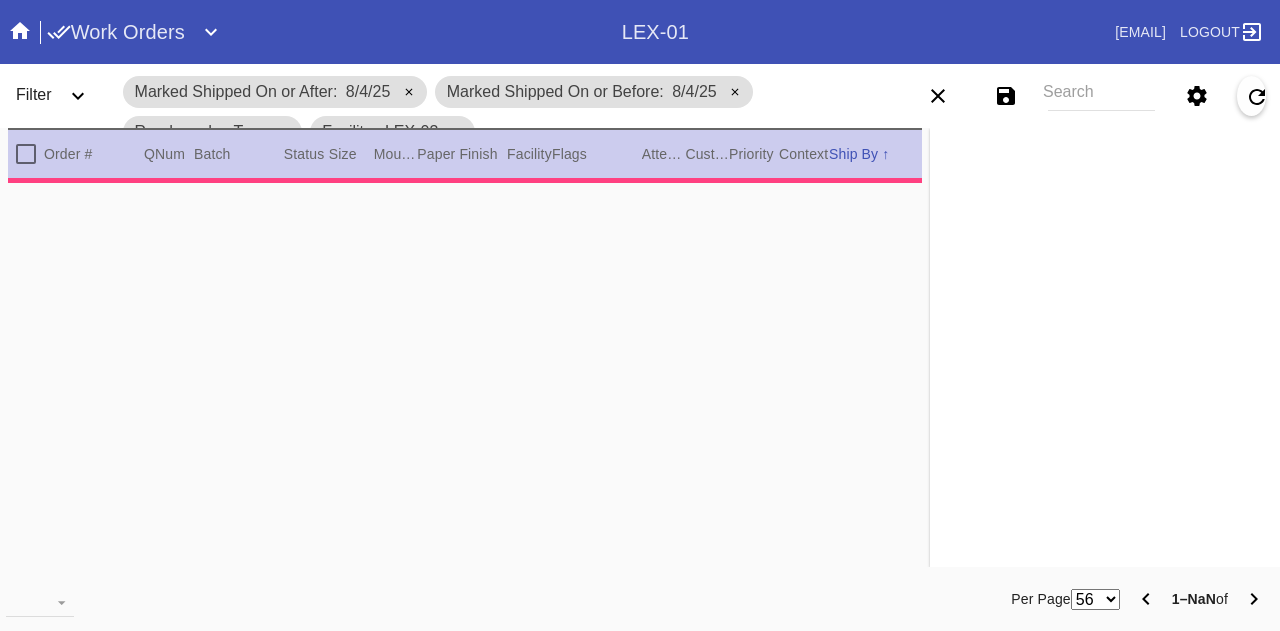 scroll, scrollTop: 0, scrollLeft: 0, axis: both 